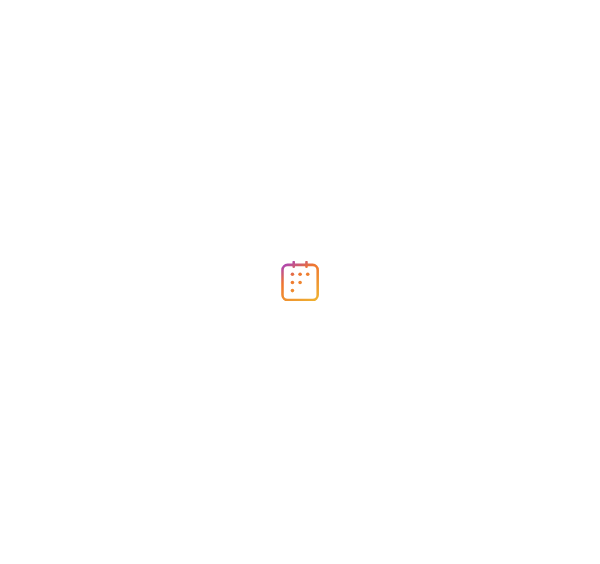 scroll, scrollTop: 0, scrollLeft: 0, axis: both 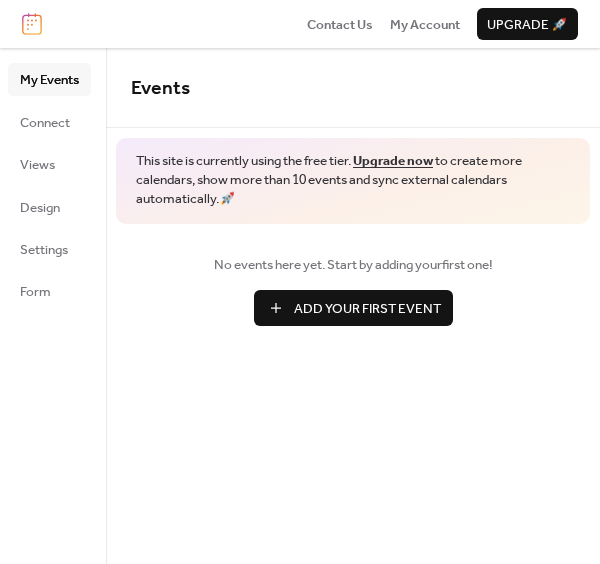 click on "Add Your First Event" at bounding box center (367, 309) 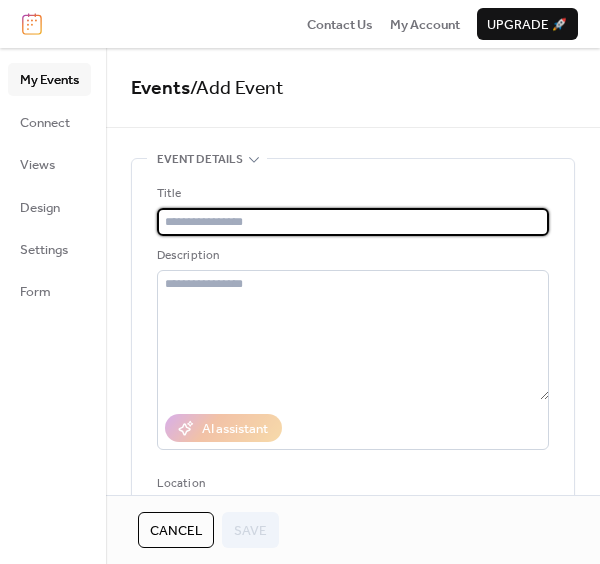 click at bounding box center (353, 222) 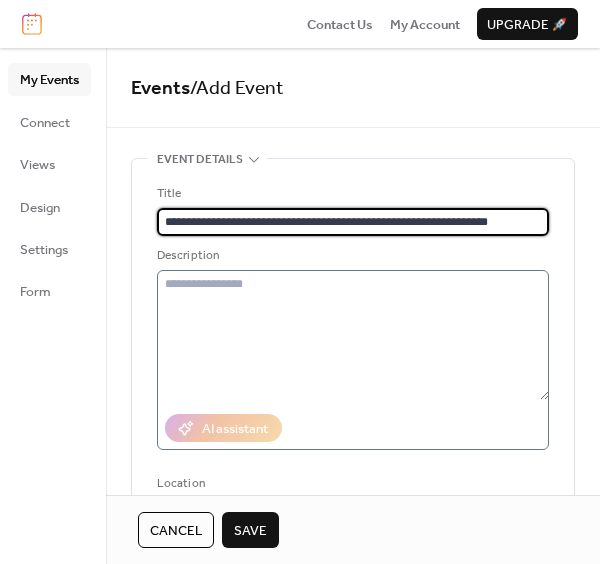 type on "**********" 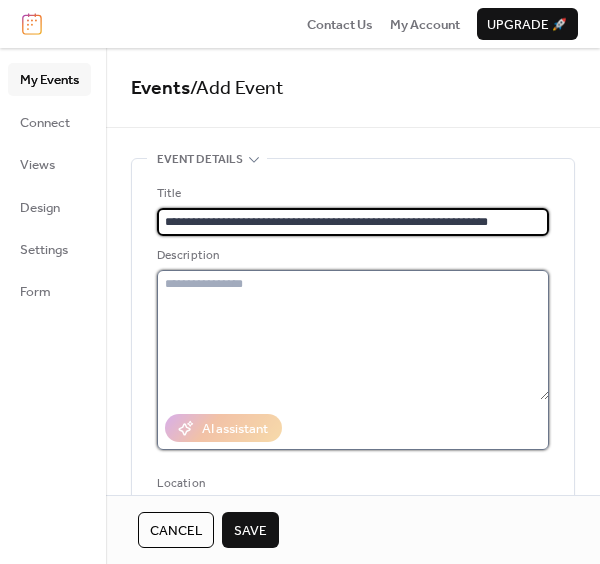 click at bounding box center [353, 335] 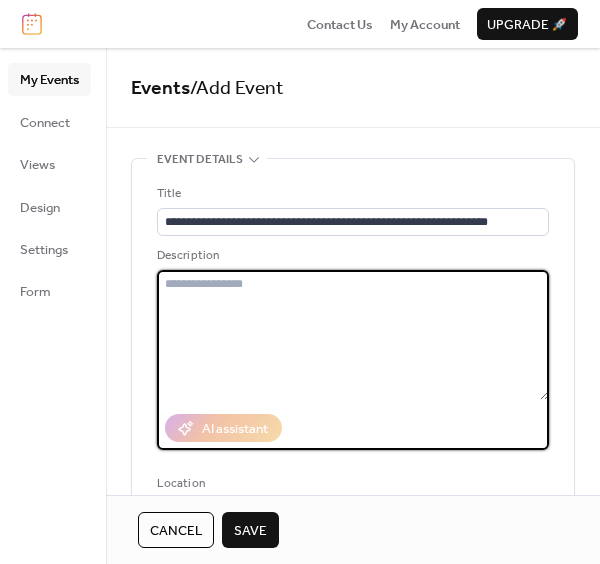 paste on "**********" 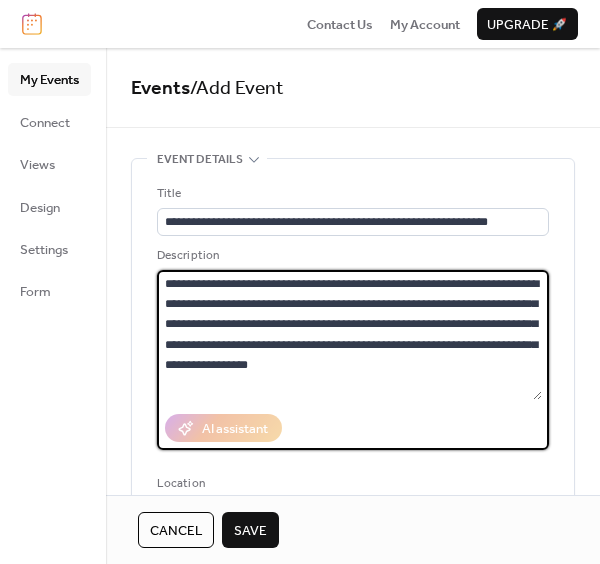 type on "**********" 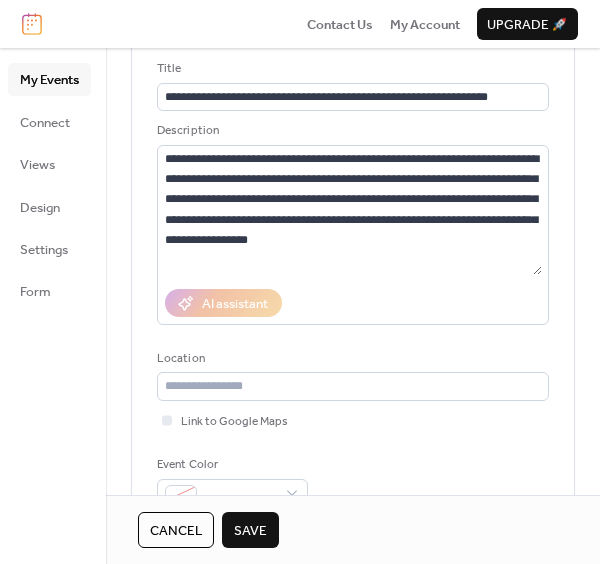 scroll, scrollTop: 126, scrollLeft: 0, axis: vertical 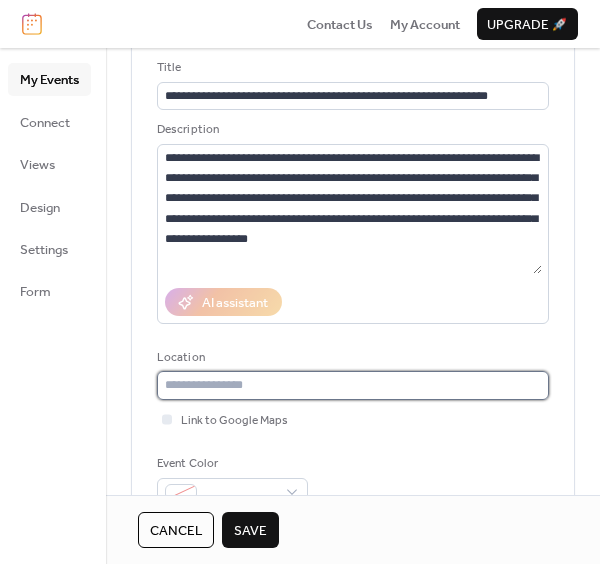 click at bounding box center [353, 385] 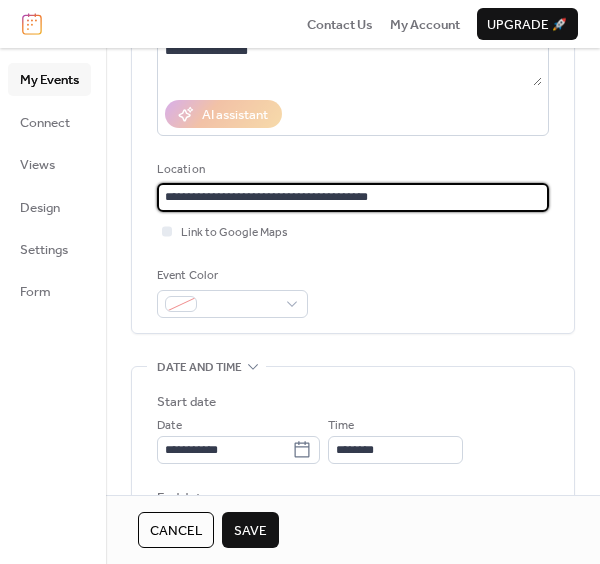 scroll, scrollTop: 317, scrollLeft: 0, axis: vertical 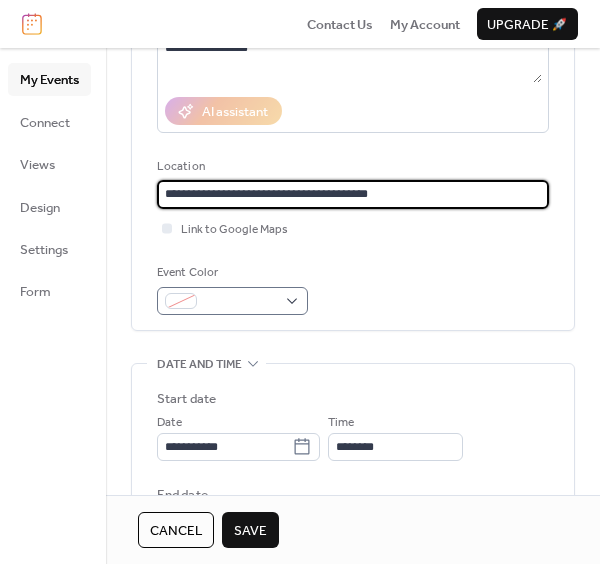 type on "**********" 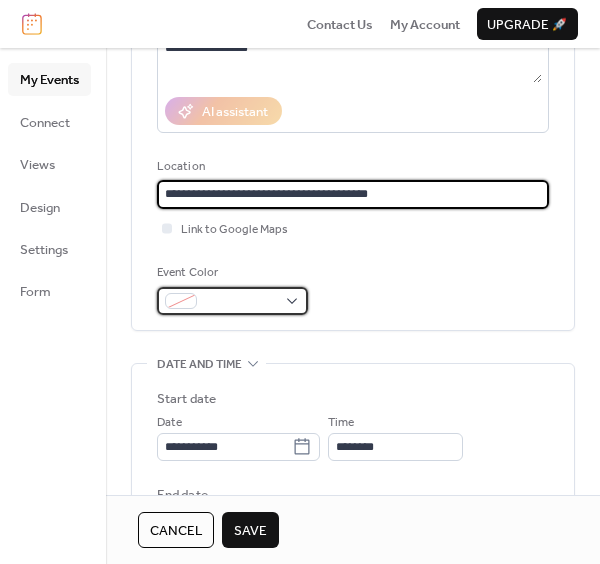 click at bounding box center (240, 302) 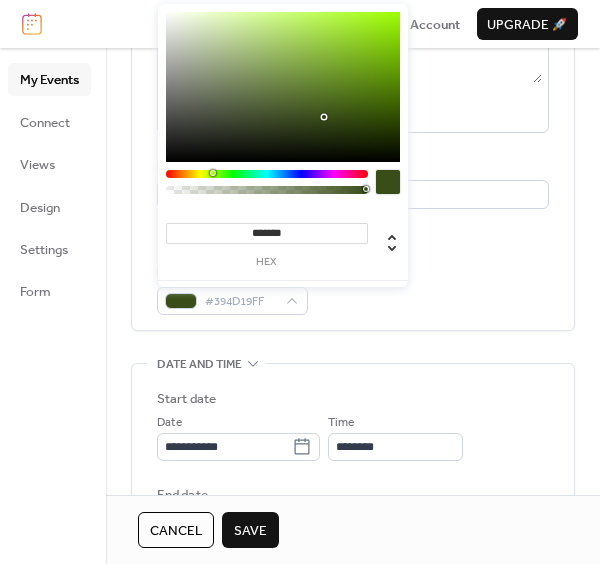 click at bounding box center [267, 174] 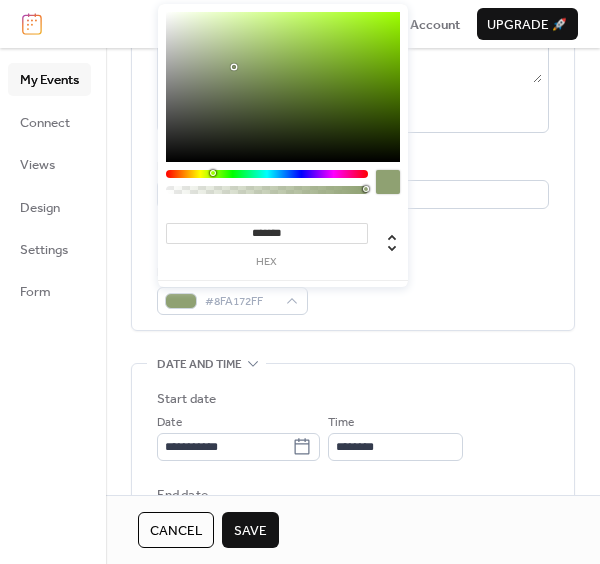 click on "Event Color #8FA172FF" at bounding box center (353, 289) 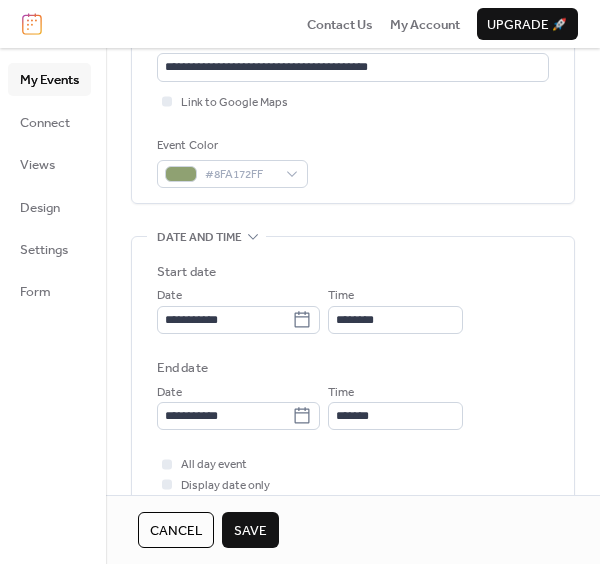 scroll, scrollTop: 448, scrollLeft: 0, axis: vertical 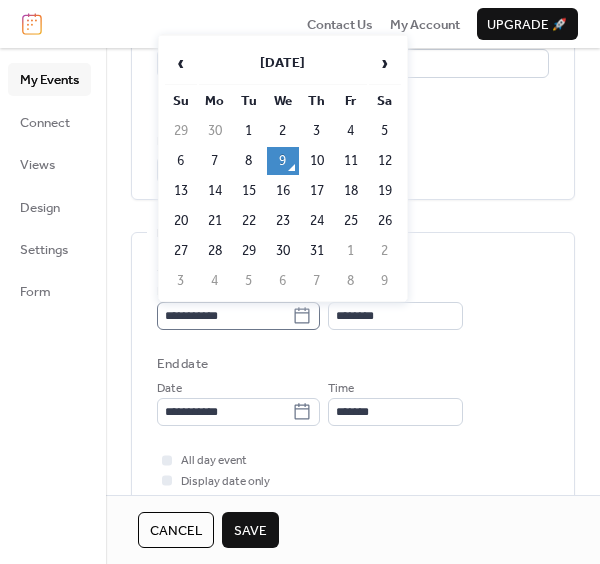 click on "**********" at bounding box center (238, 316) 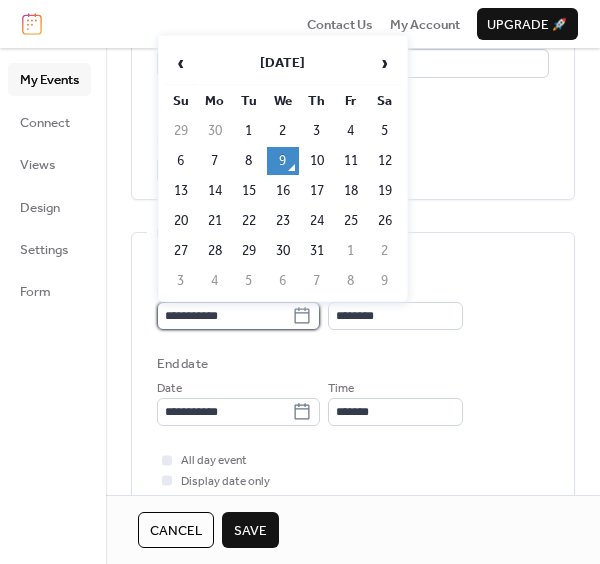 click on "**********" at bounding box center [224, 316] 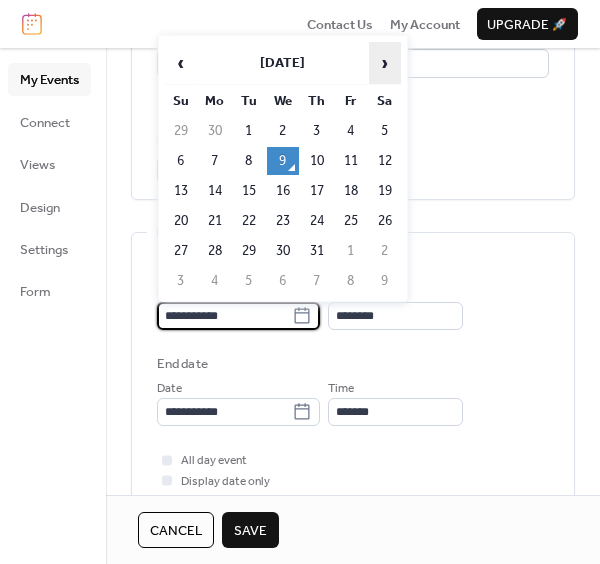 click on "›" at bounding box center (385, 63) 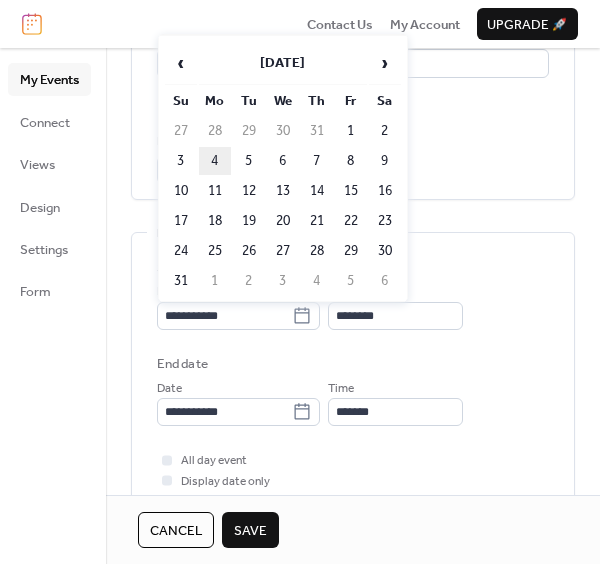 click on "4" at bounding box center (215, 161) 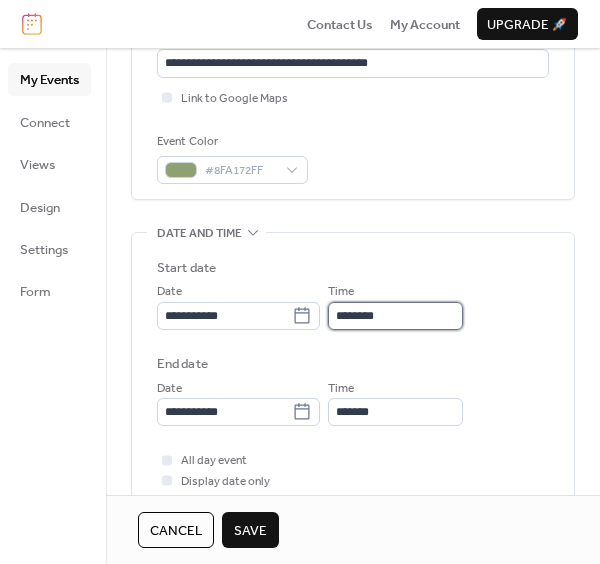 click on "********" at bounding box center [395, 316] 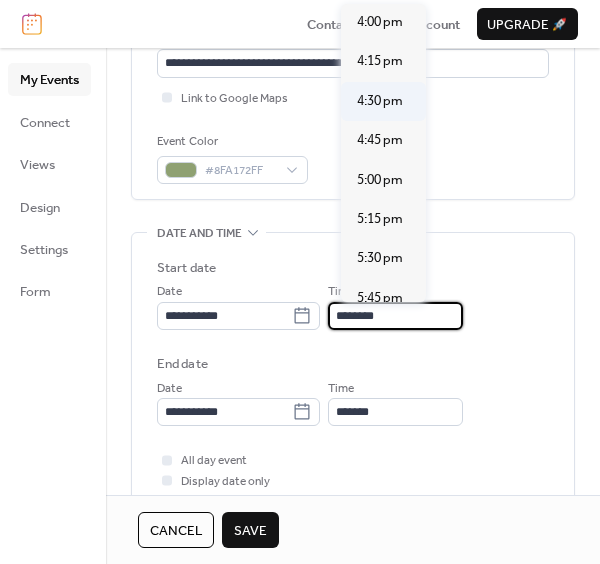 scroll, scrollTop: 2624, scrollLeft: 0, axis: vertical 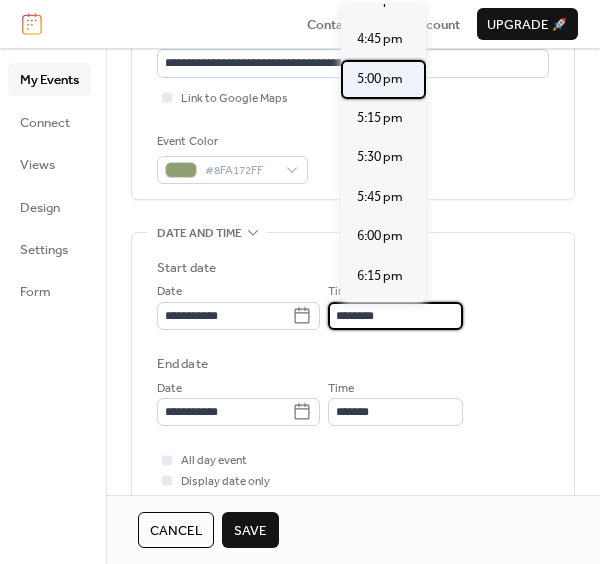 click on "5:00 pm" at bounding box center (380, 79) 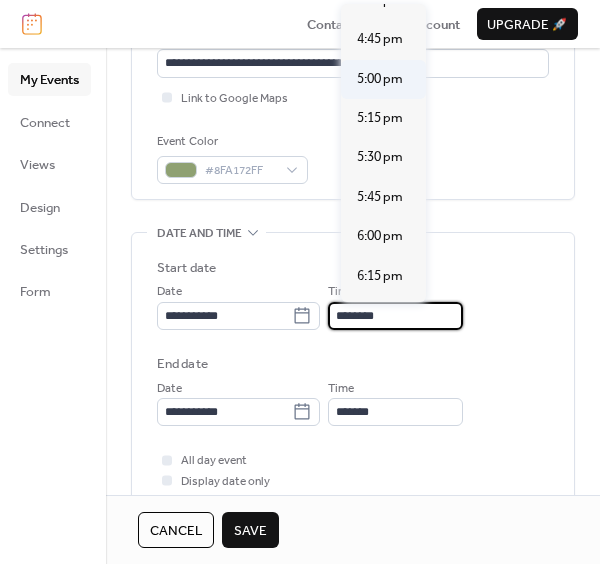 type on "*******" 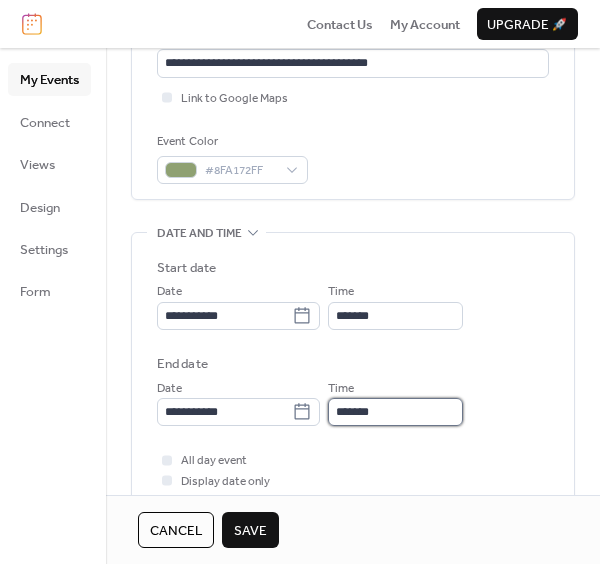 click on "*******" at bounding box center [395, 412] 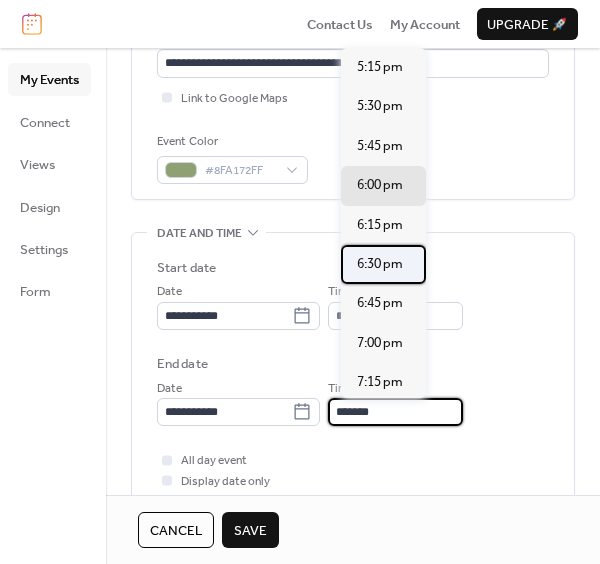 click on "6:30 pm" at bounding box center [380, 264] 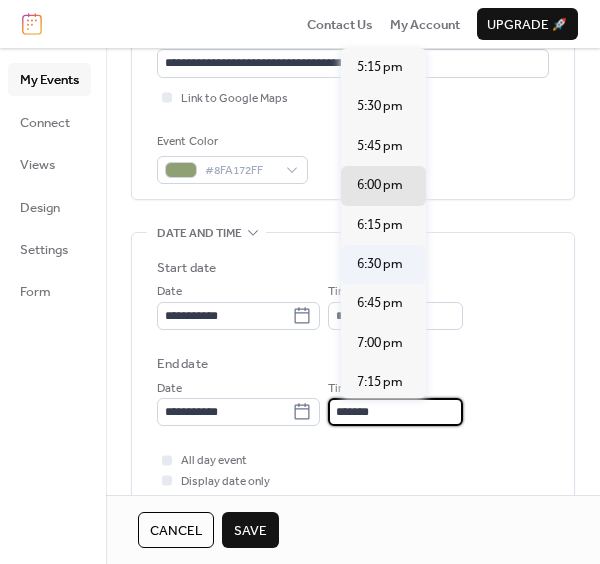 type on "*******" 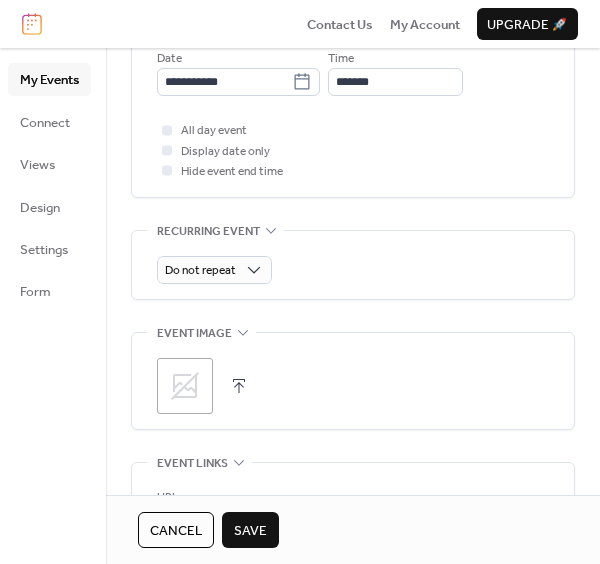 scroll, scrollTop: 807, scrollLeft: 0, axis: vertical 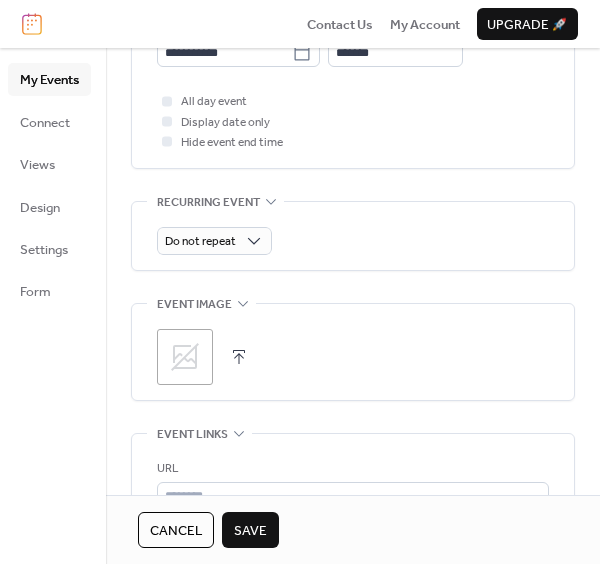 click 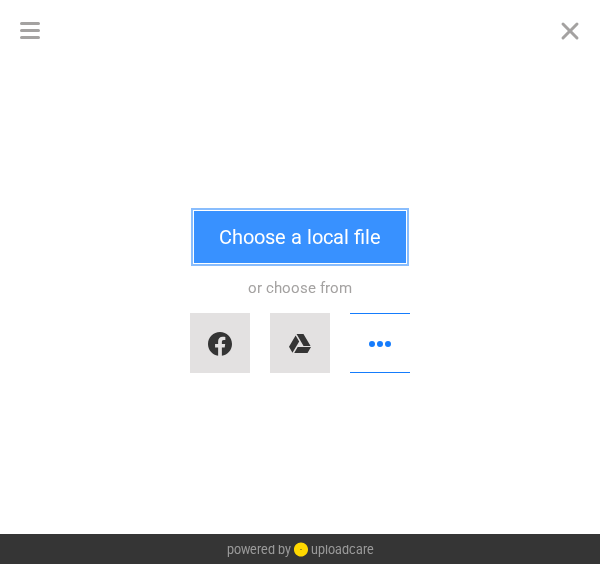 click on "Choose a local file" at bounding box center [300, 237] 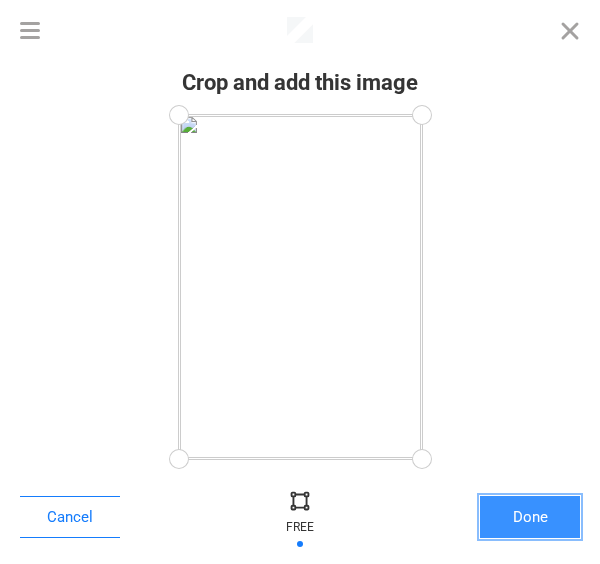 click on "Done" at bounding box center (530, 517) 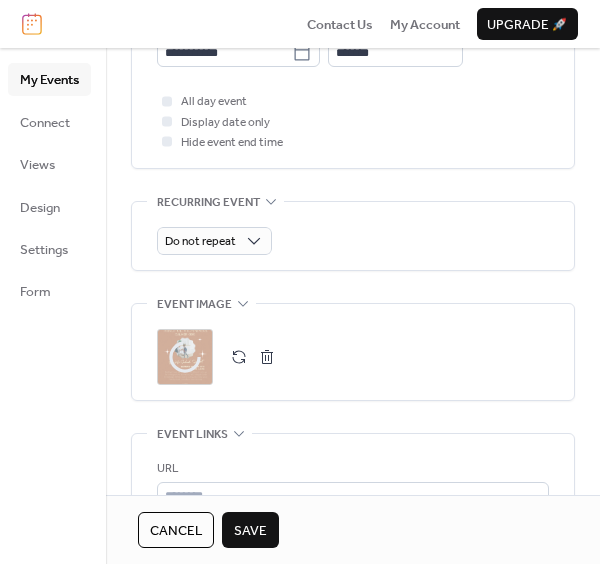 click on "Save" at bounding box center [250, 530] 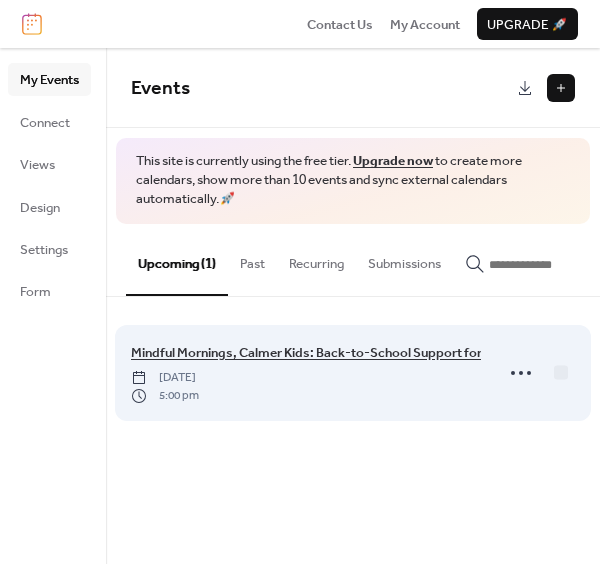 click on "Mindful Mornings, Calmer Kids: Back-to-School Support for Parents" at bounding box center (330, 353) 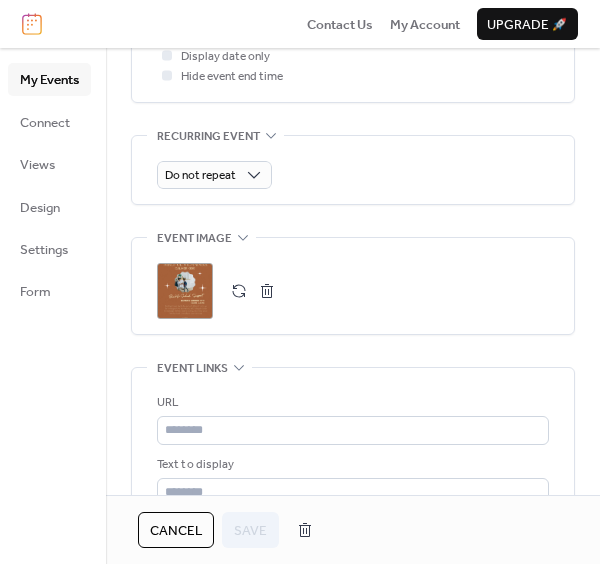 scroll, scrollTop: 1044, scrollLeft: 0, axis: vertical 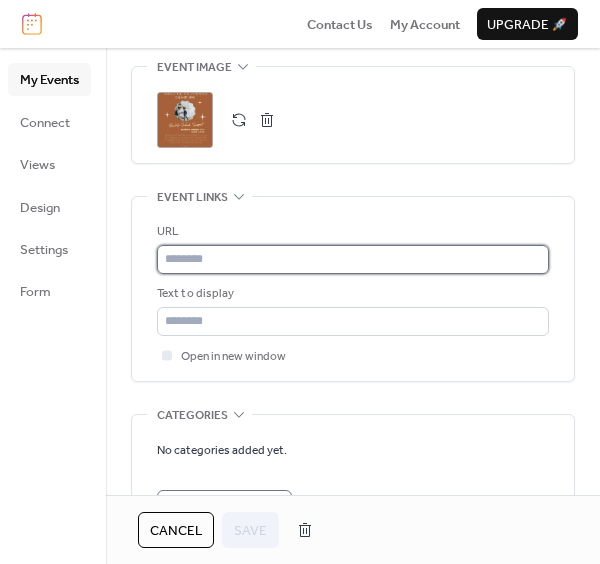click at bounding box center (353, 259) 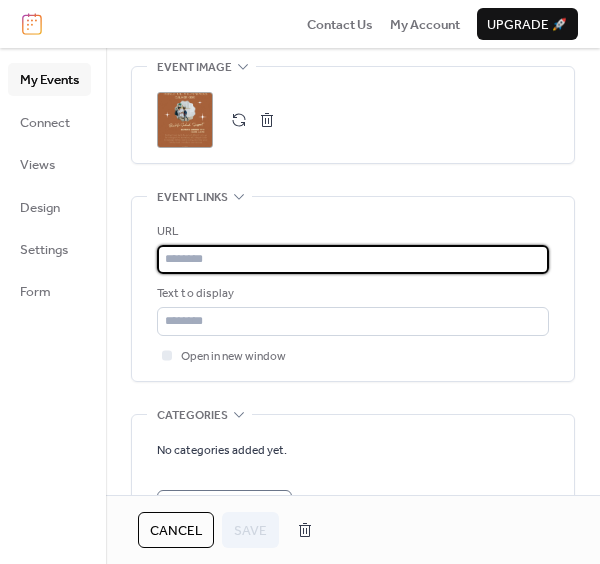 paste on "**********" 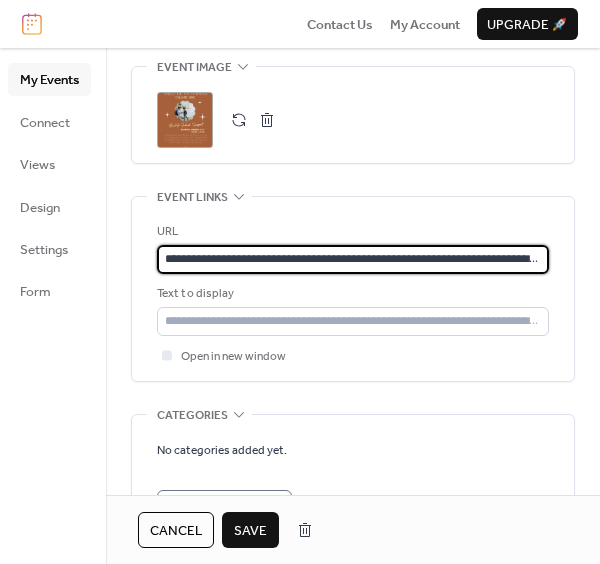 scroll, scrollTop: 0, scrollLeft: 129, axis: horizontal 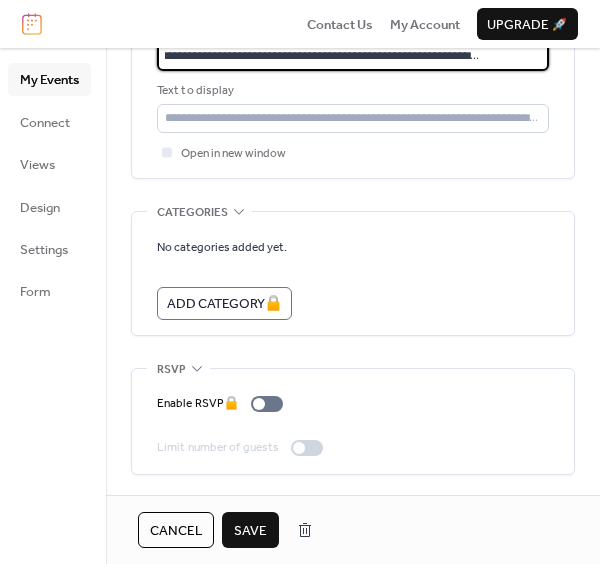 type on "**********" 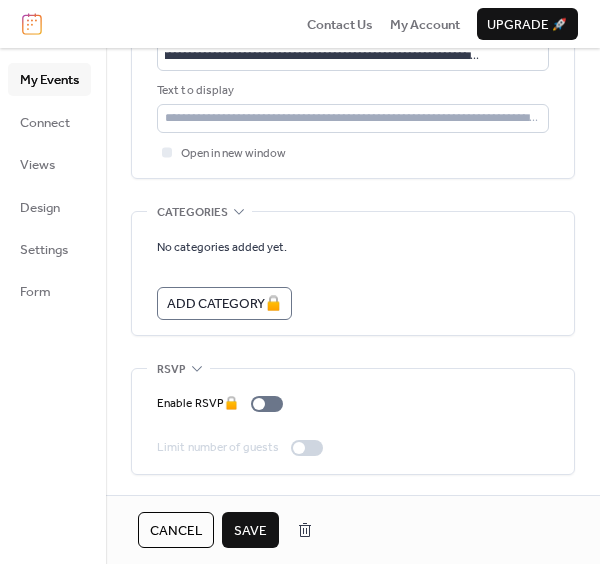 scroll, scrollTop: 0, scrollLeft: 0, axis: both 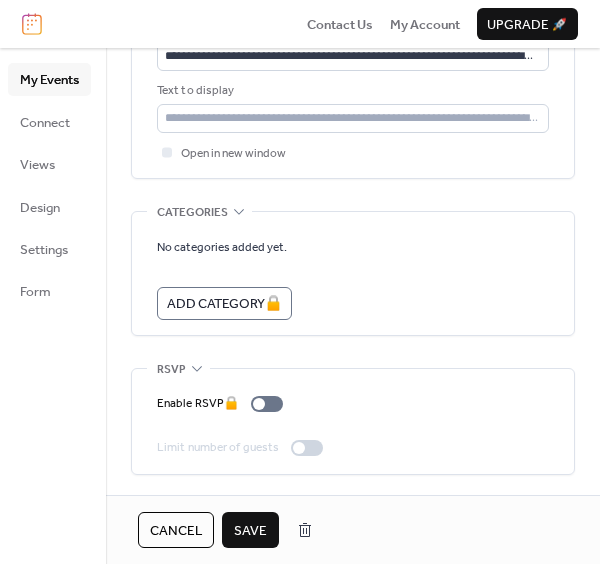 click on "Save" at bounding box center [250, 531] 